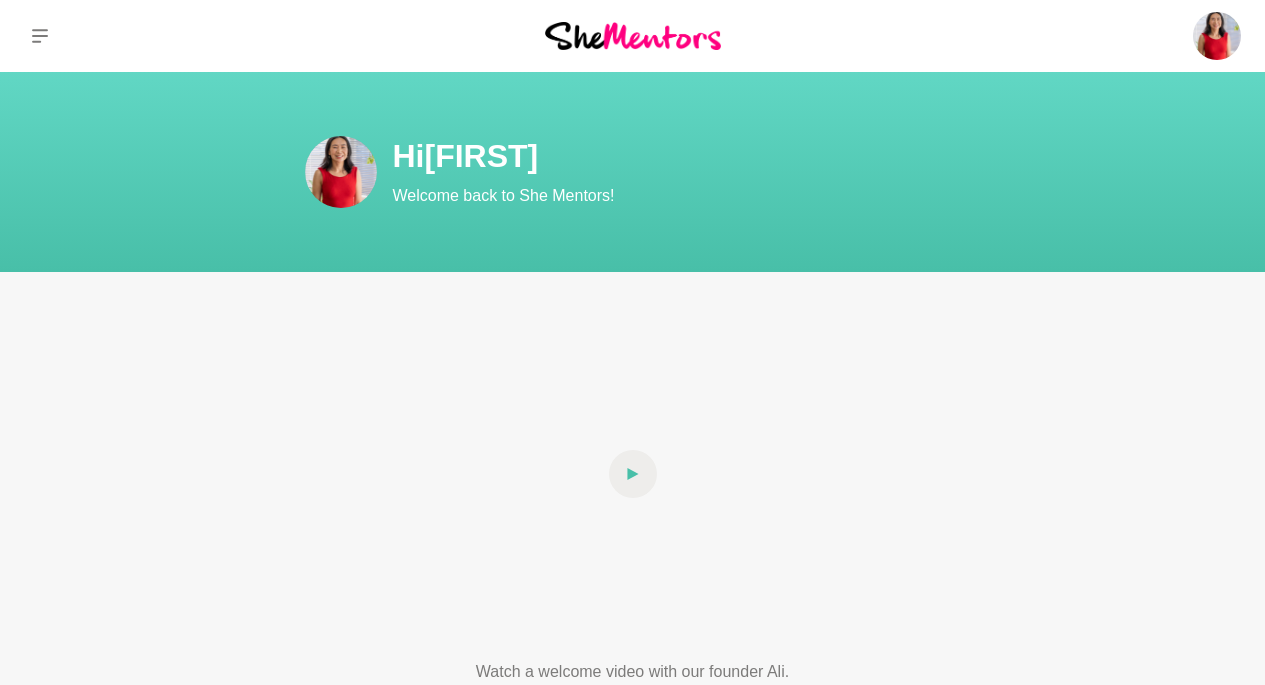 scroll, scrollTop: 0, scrollLeft: 0, axis: both 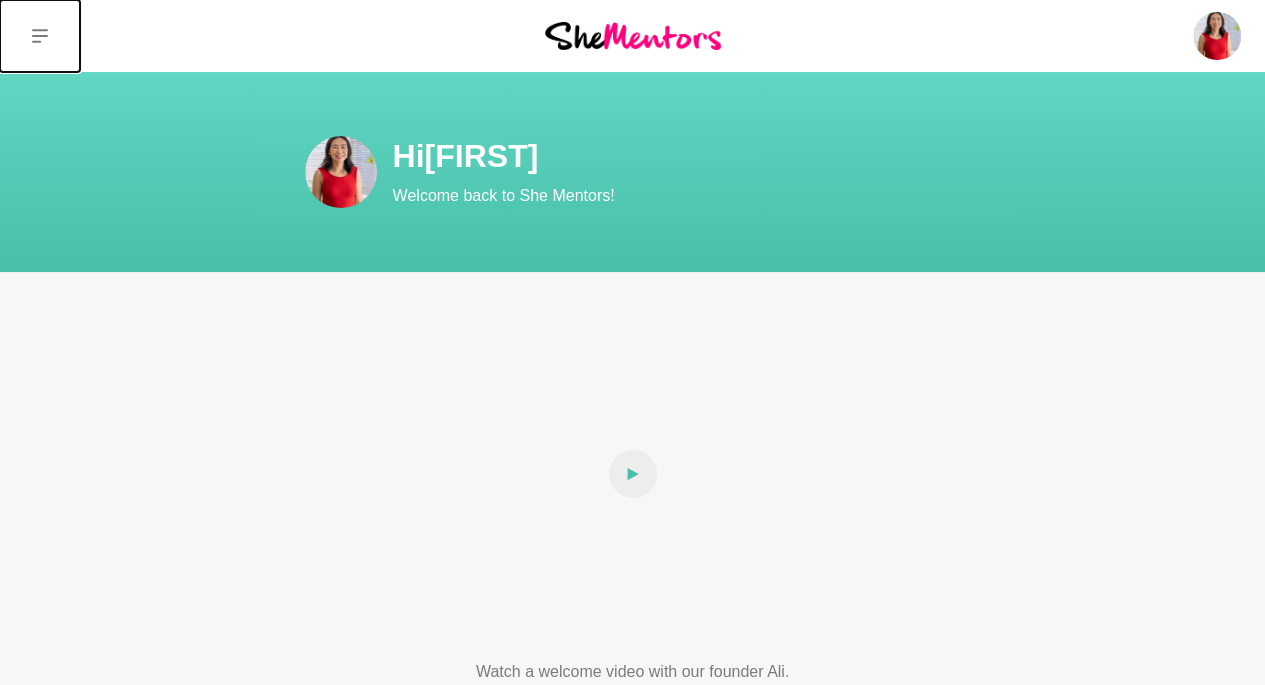 click 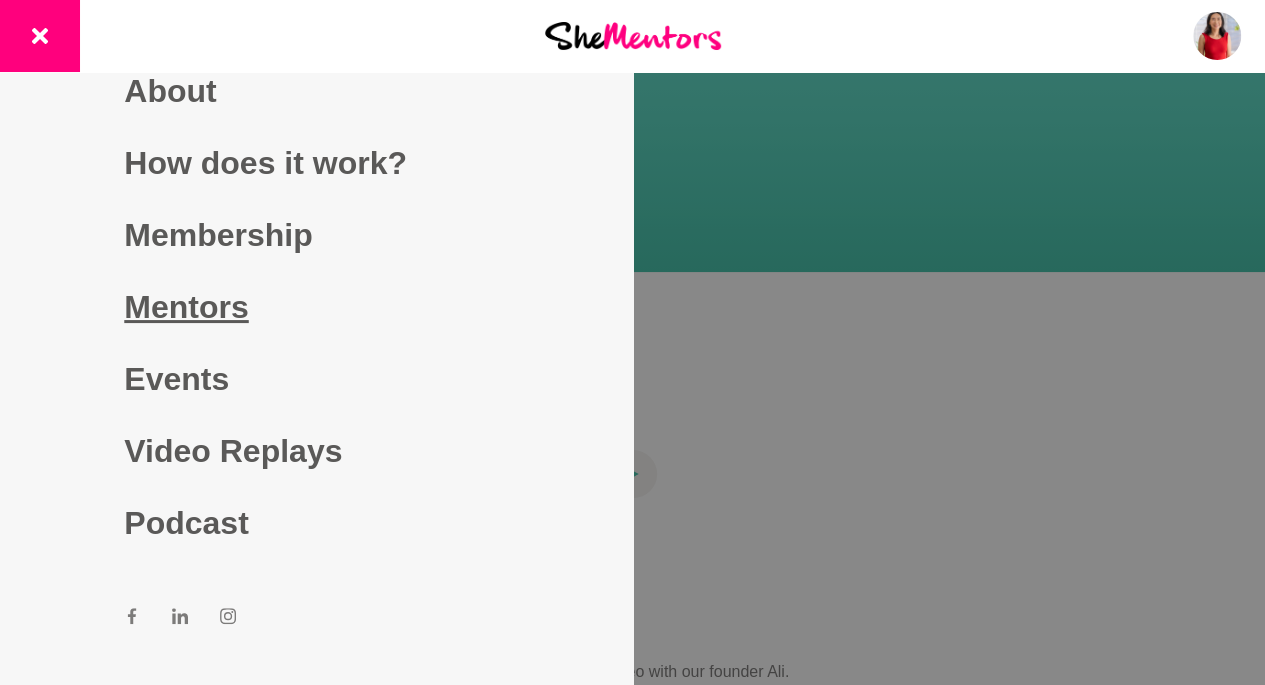 click on "Mentors" at bounding box center (316, 307) 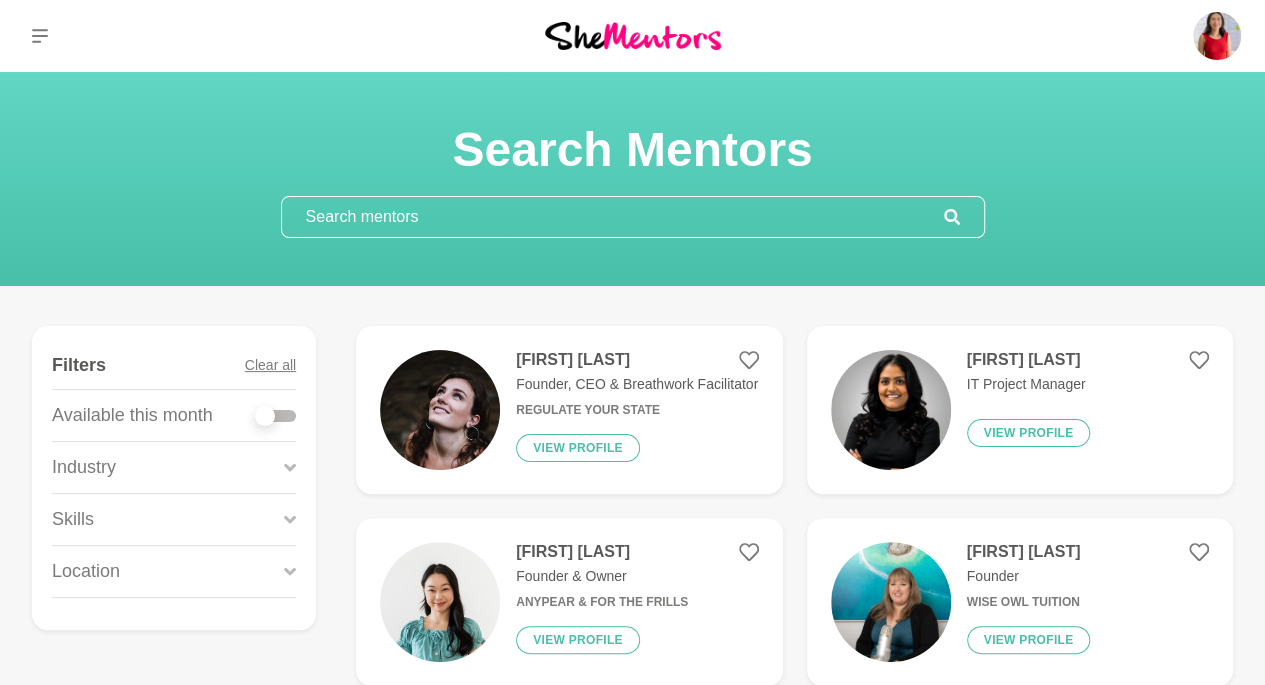 click at bounding box center [265, 416] 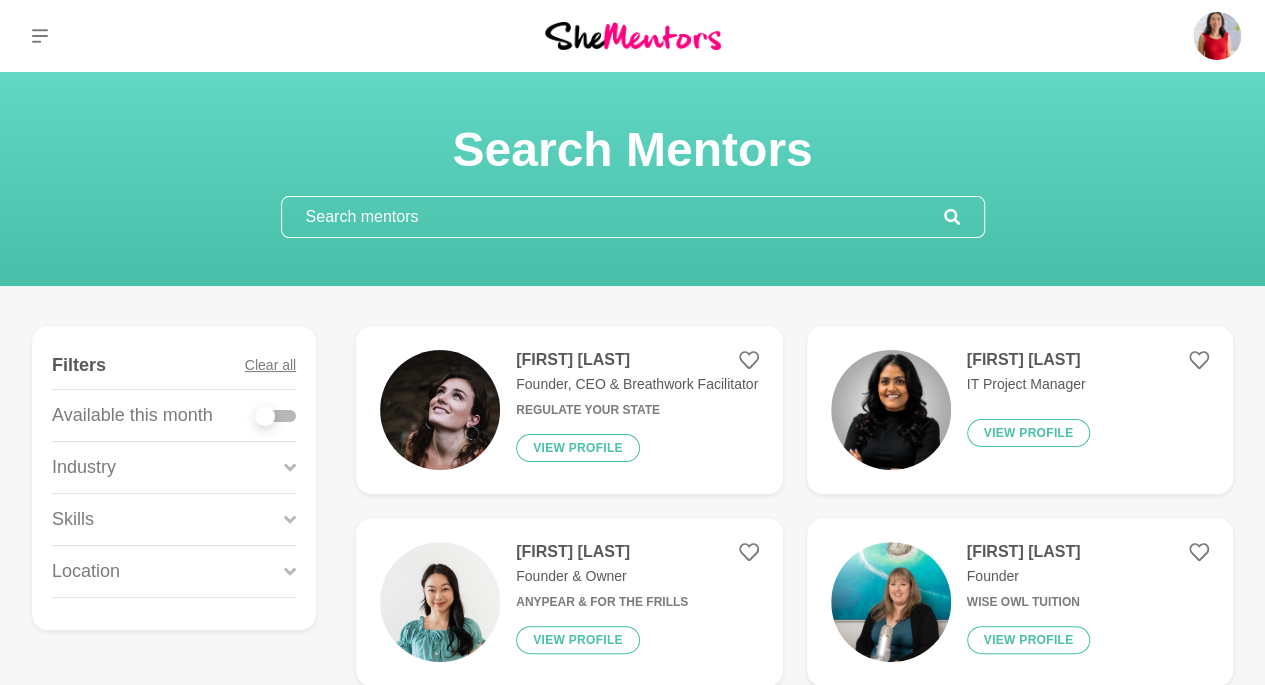 checkbox on "true" 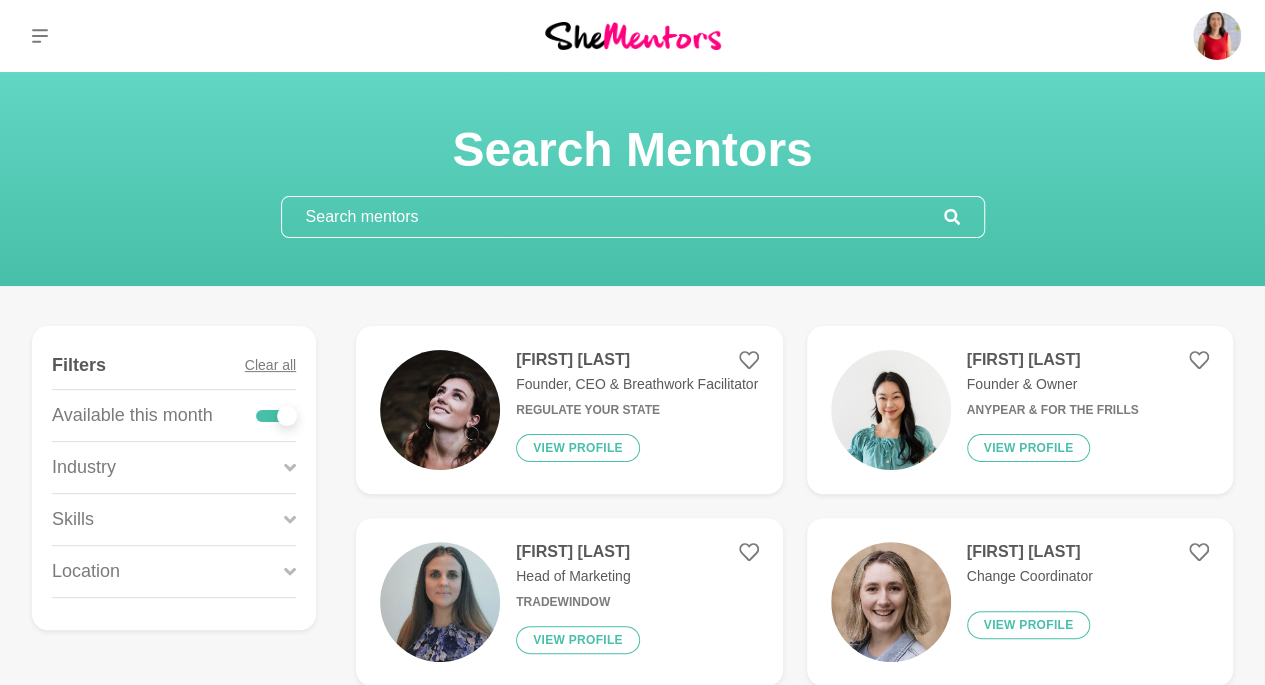 click at bounding box center (613, 217) 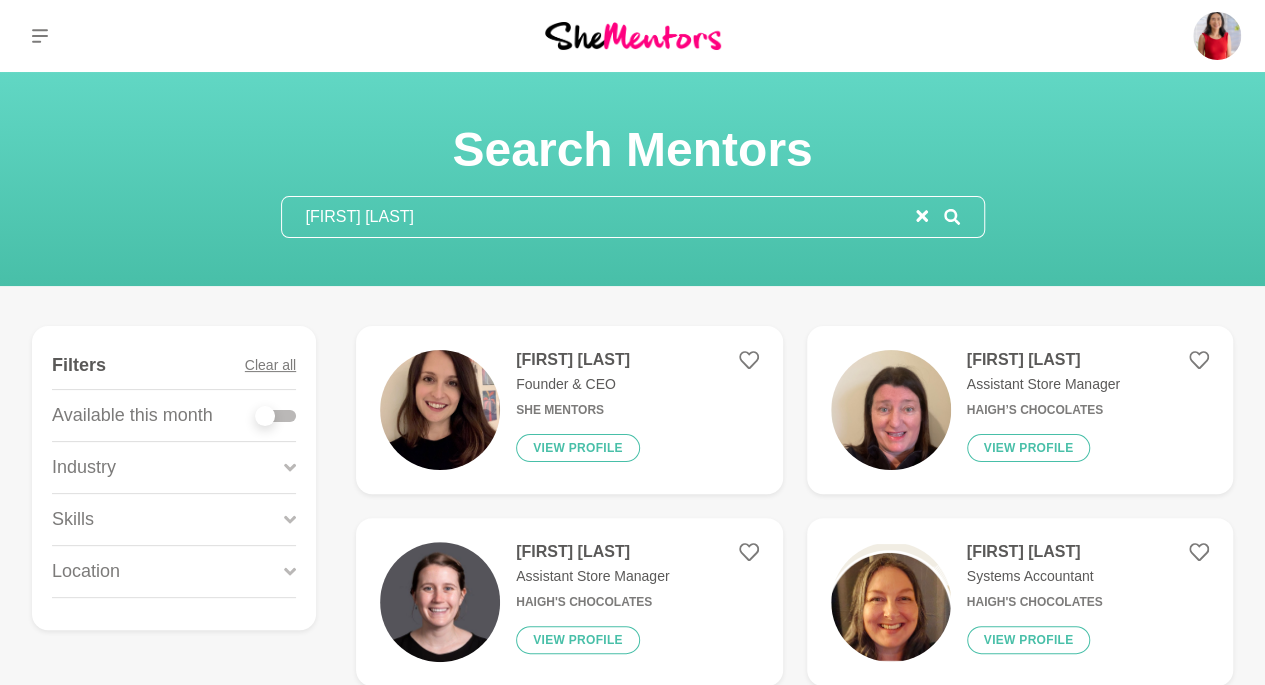 type on "[FIRST] [LAST]" 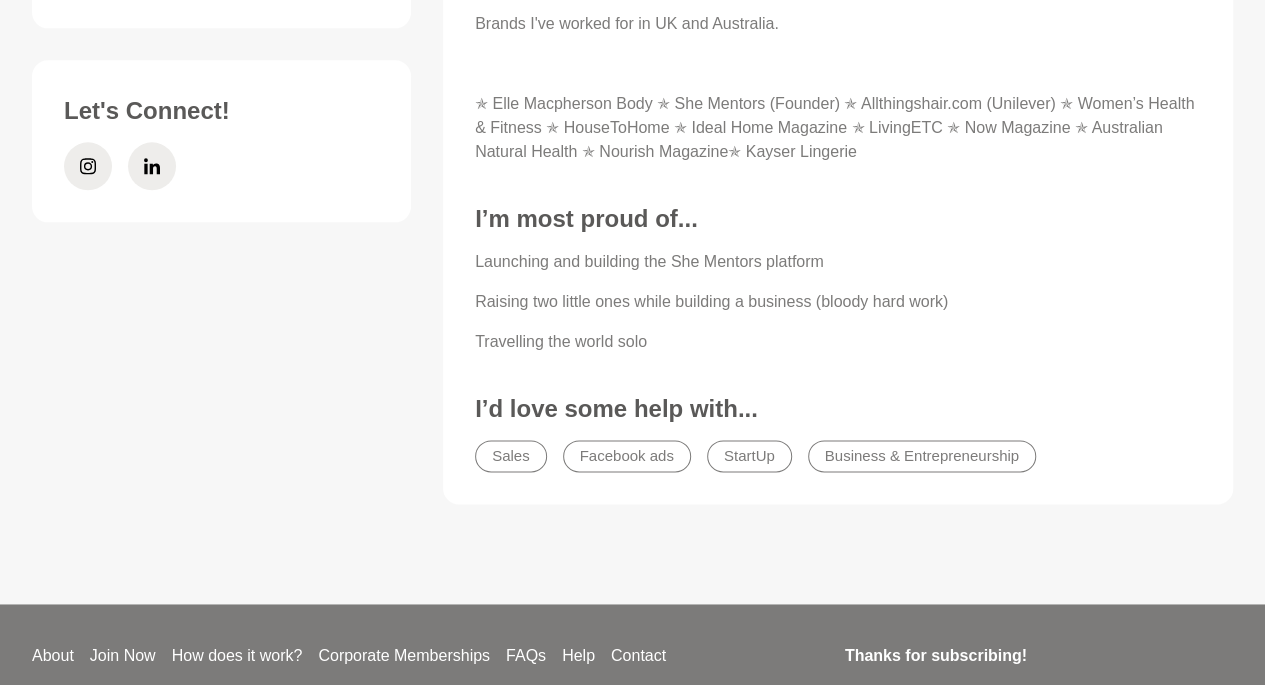scroll, scrollTop: 1200, scrollLeft: 0, axis: vertical 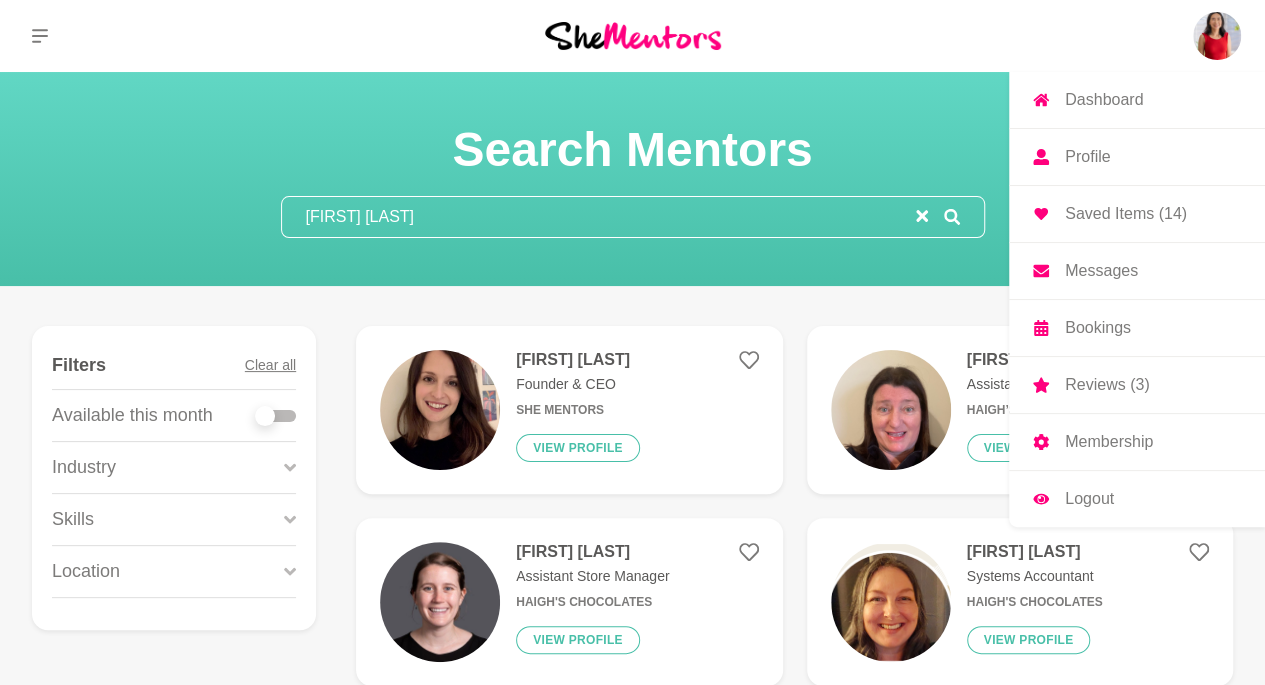click at bounding box center (1217, 36) 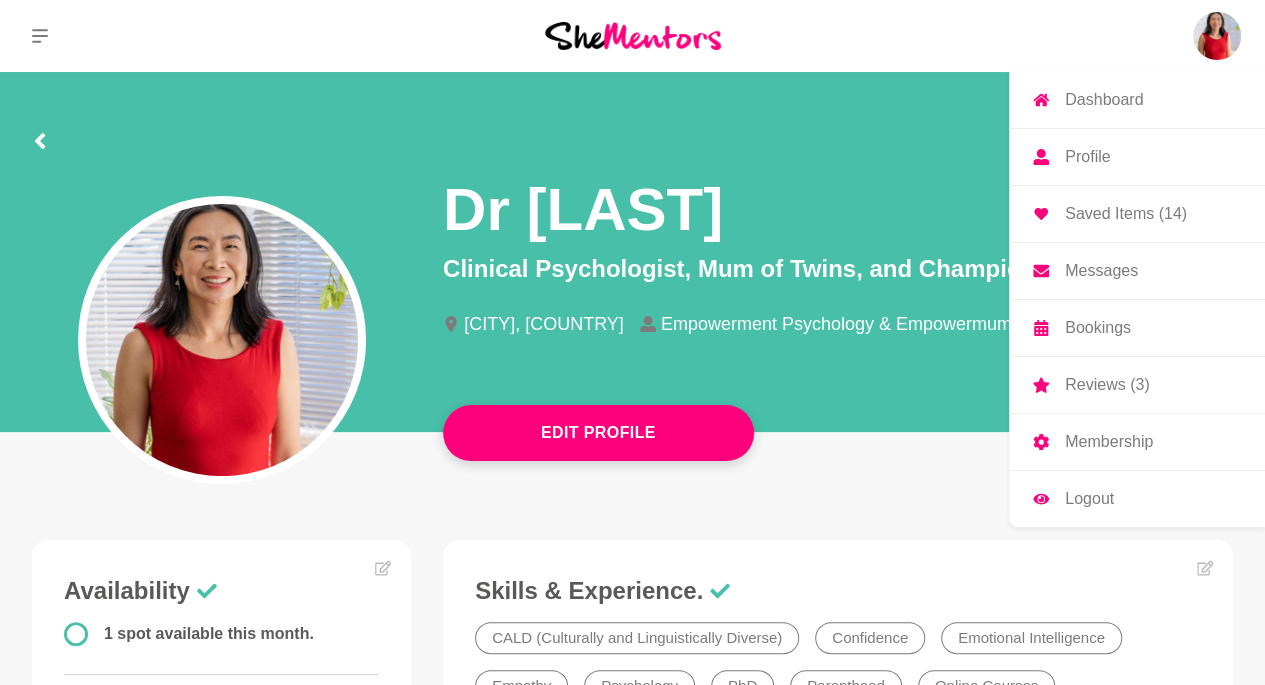 click on "Saved Items (14)" at bounding box center [1126, 214] 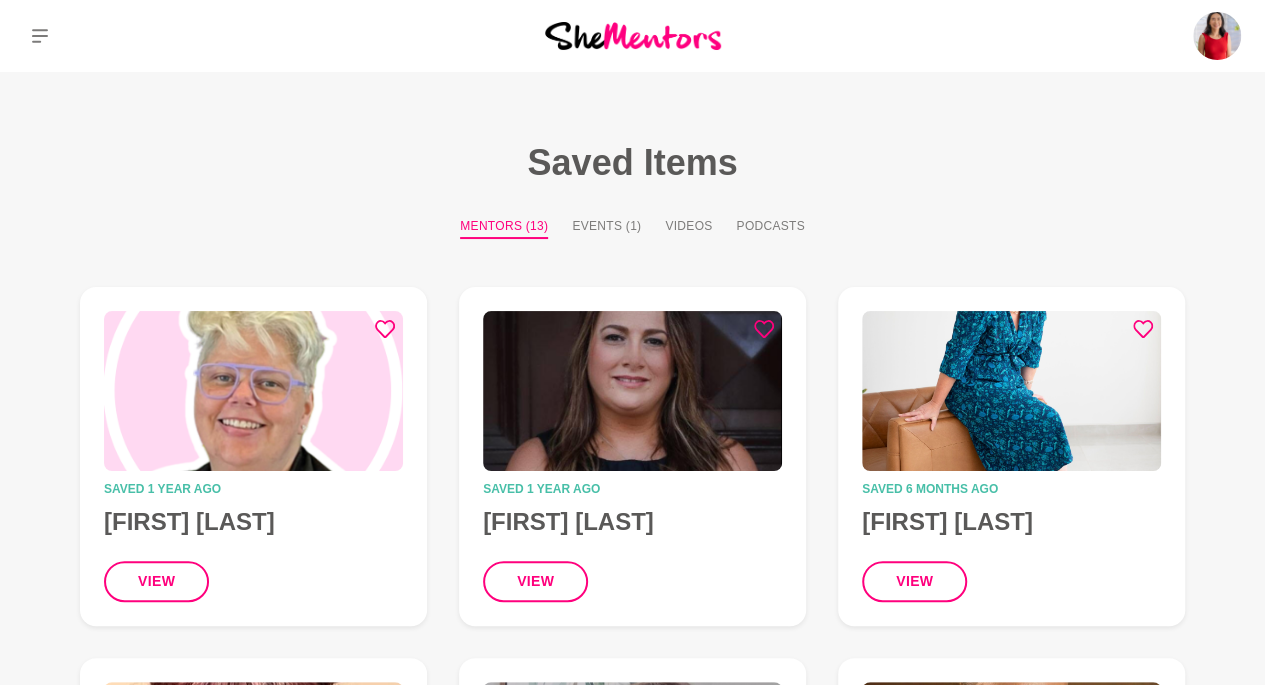 click on "Saved Items Mentors (13) Events (1) Videos Podcasts Saved 1 year ago [FIRST] [LAST] view Saved 1 year ago [FIRST] [LAST] view Saved 6 months ago [FIRST] [LAST] view Saved 6 months ago [FIRST] [LAST] view Saved 3 months ago [FIRST] [LAST] view Saved 3 months ago [FIRST] [LAST] view Saved 1 year ago [FIRST] [LAST] view Saved 1 year ago [FIRST] [LAST] view Saved 3 months ago [FIRST] [LAST] view Saved 3 months ago [FIRST] [LAST] view Saved 2 years ago [FIRST] [LAST] view Saved 2 years ago [FIRST] [LAST] view Saved 1 year ago [FIRST] [LAST] view Saved 1 year ago [FIRST] [LAST] view Saved 2 years ago [FIRST] [LAST] view Saved 2 years ago [FIRST] [LAST] view Saved 3 months ago [FIRST] [LAST] view Saved 3 months ago [FIRST] [LAST] view Saved 3 months ago [FIRST] [LAST] view Saved 3 months ago [FIRST] [LAST] view Saved 1 year ago [FIRST] [LAST] view Saved 1 year ago [FIRST] [LAST] view Saved 1 month ago [FIRST] [LAST] view Saved 1 month ago view view ." at bounding box center [632, 1135] 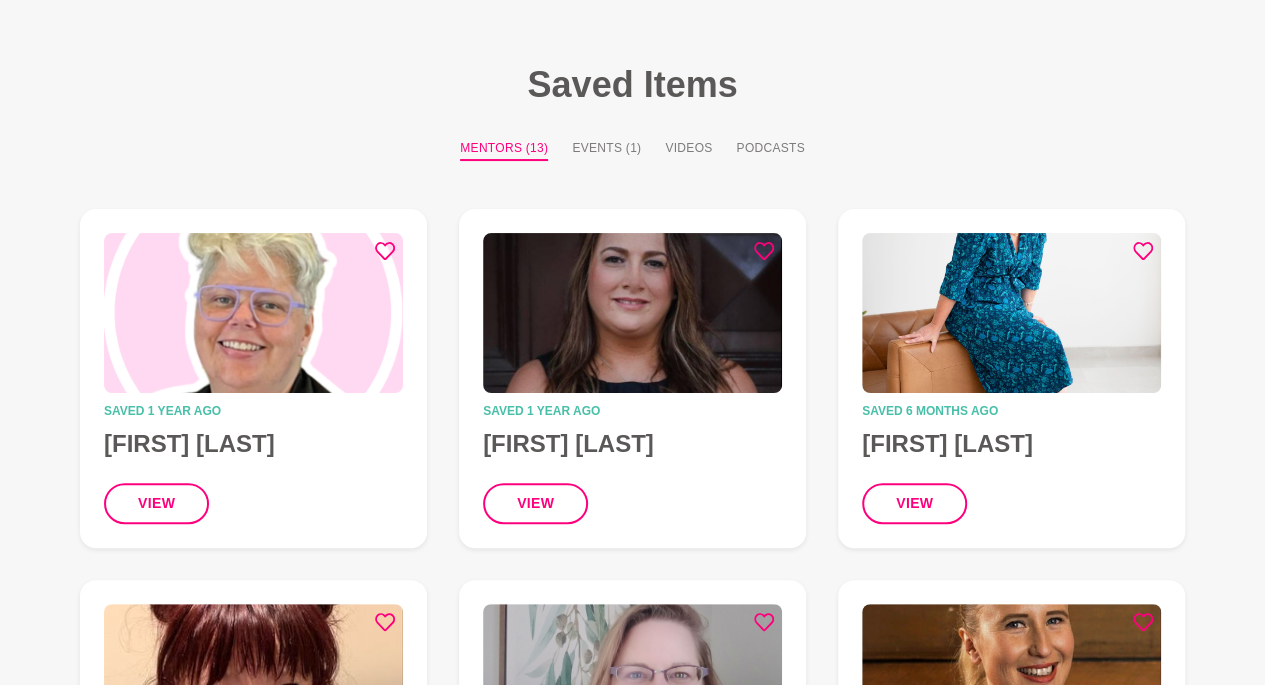 scroll, scrollTop: 300, scrollLeft: 0, axis: vertical 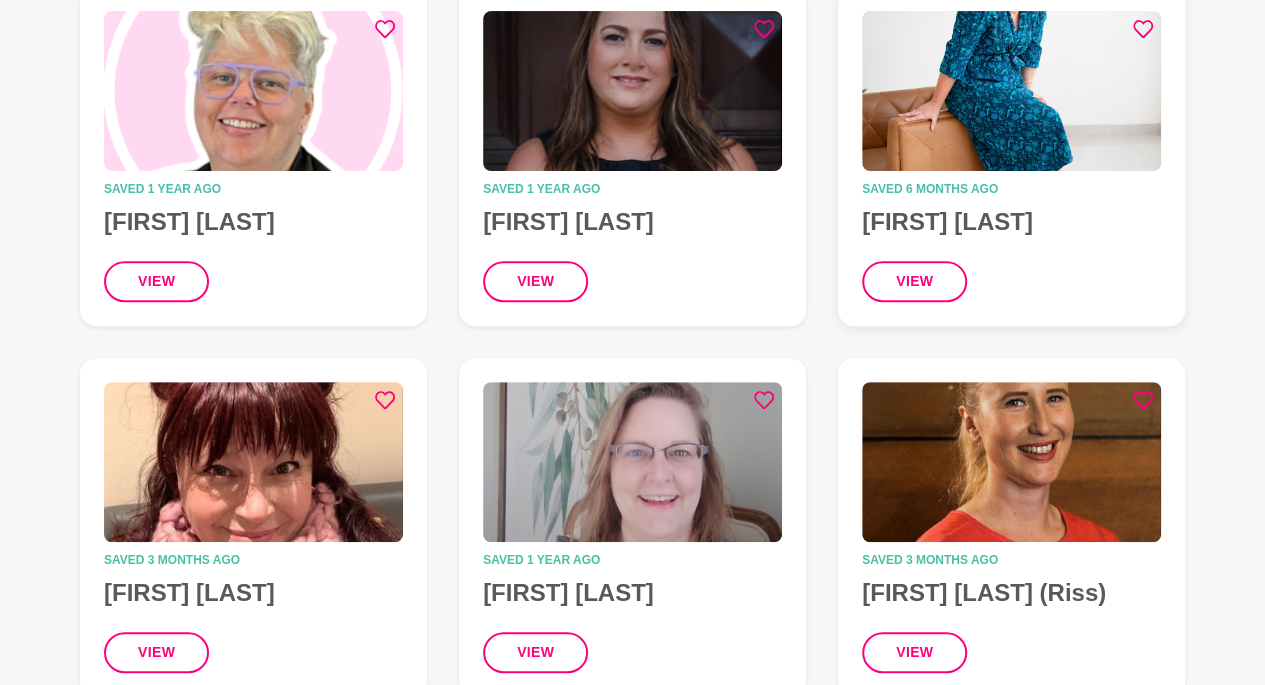 click on "[FIRST] [LAST]" at bounding box center (1011, 222) 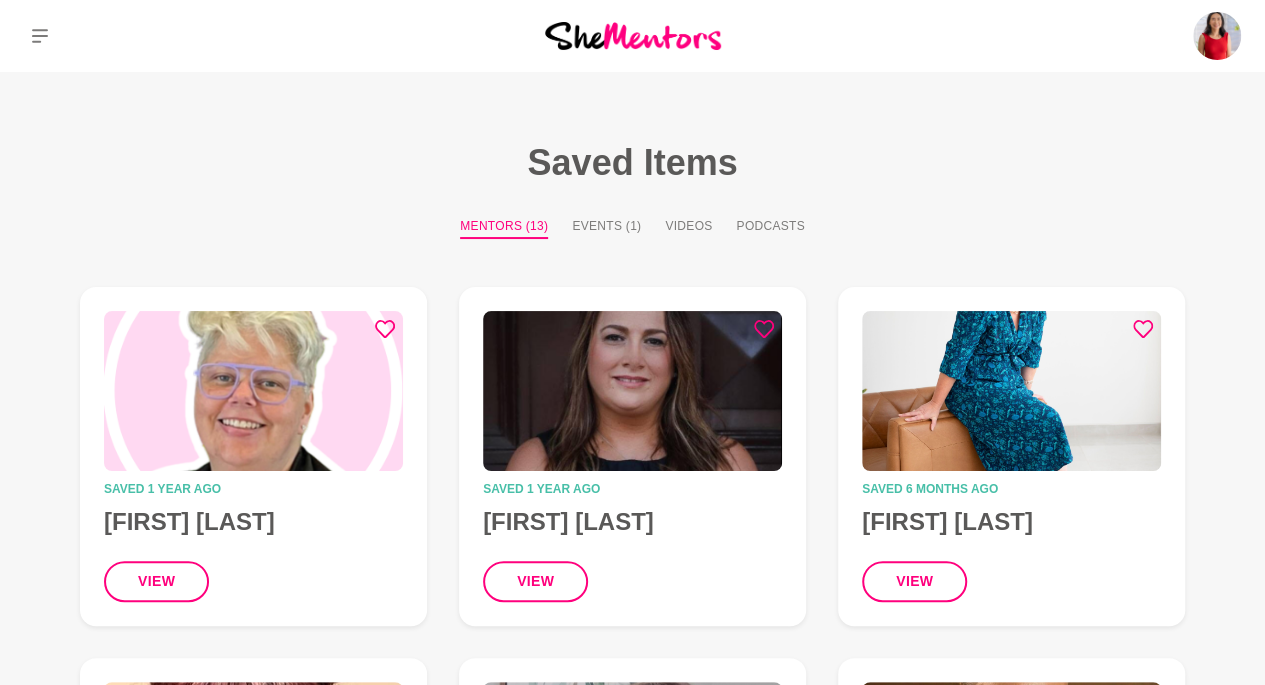 scroll, scrollTop: 300, scrollLeft: 0, axis: vertical 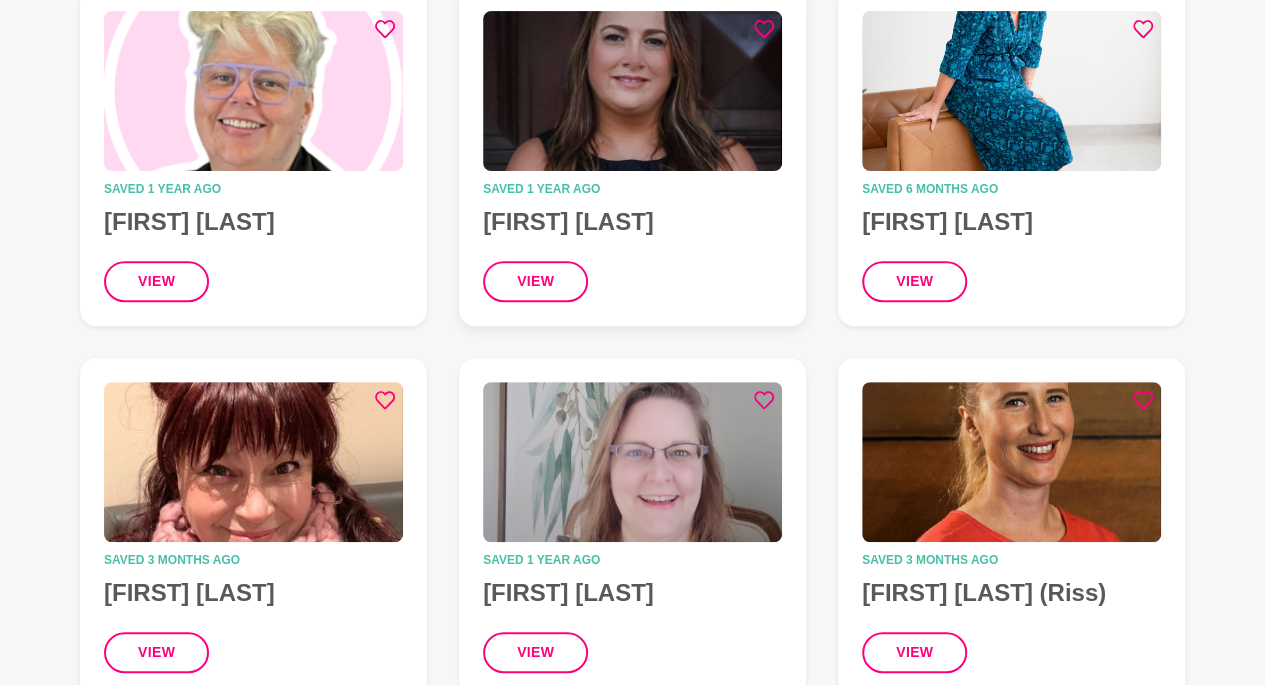 click on "[FIRST] [LAST]" at bounding box center [632, 222] 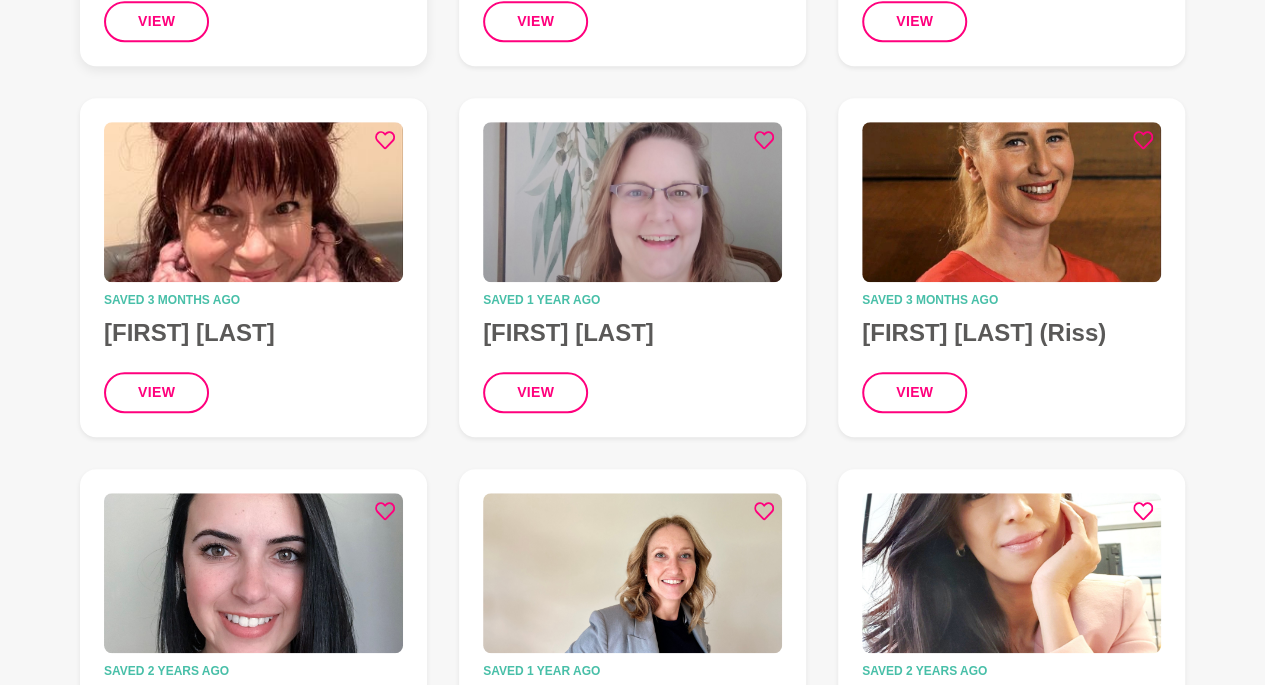 scroll, scrollTop: 600, scrollLeft: 0, axis: vertical 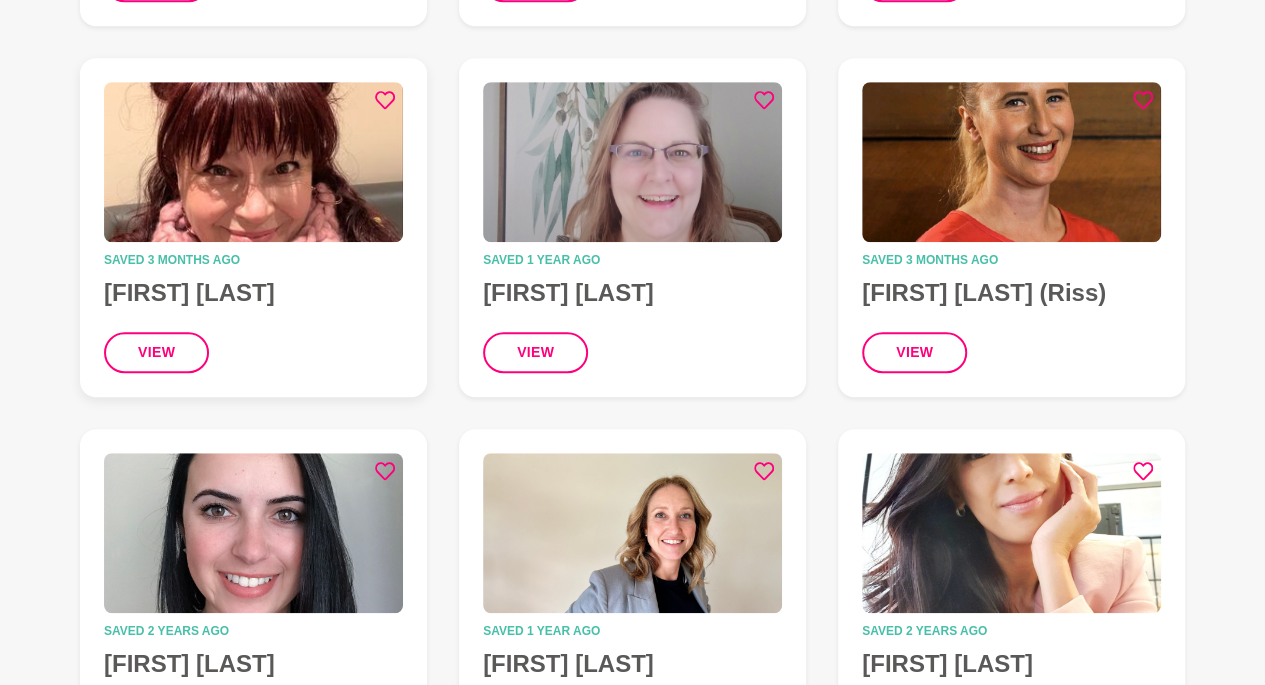 click at bounding box center (253, 162) 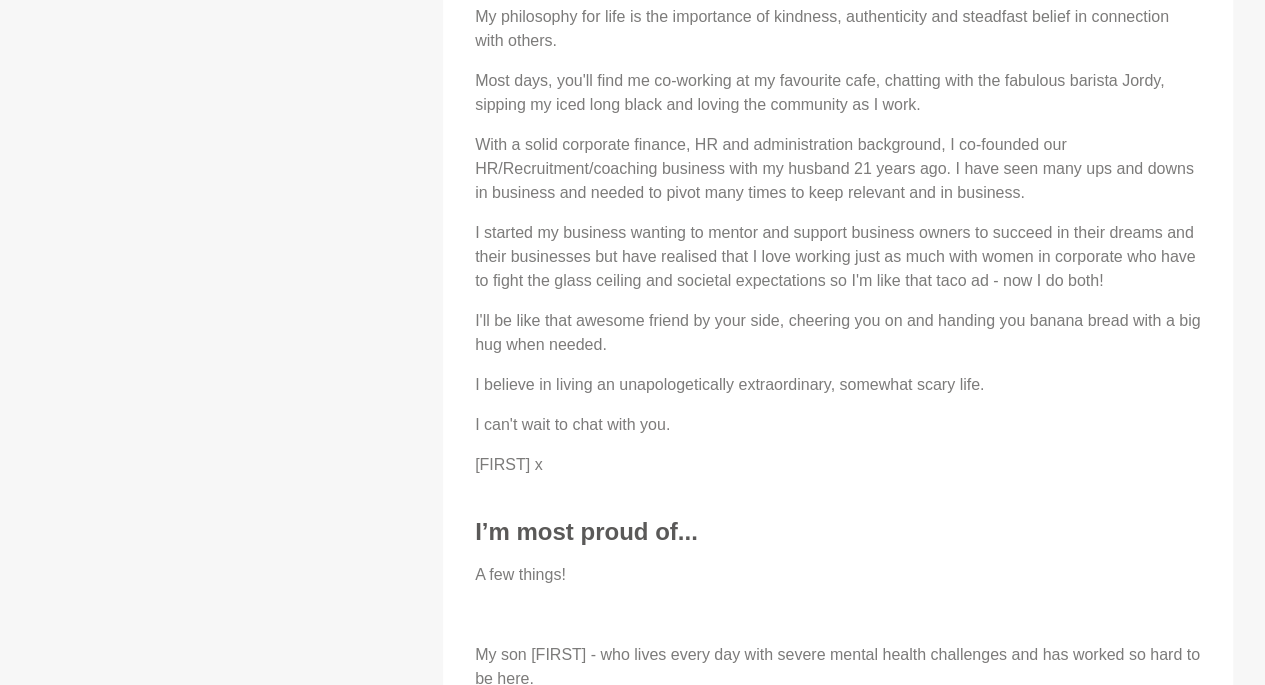 scroll, scrollTop: 2000, scrollLeft: 0, axis: vertical 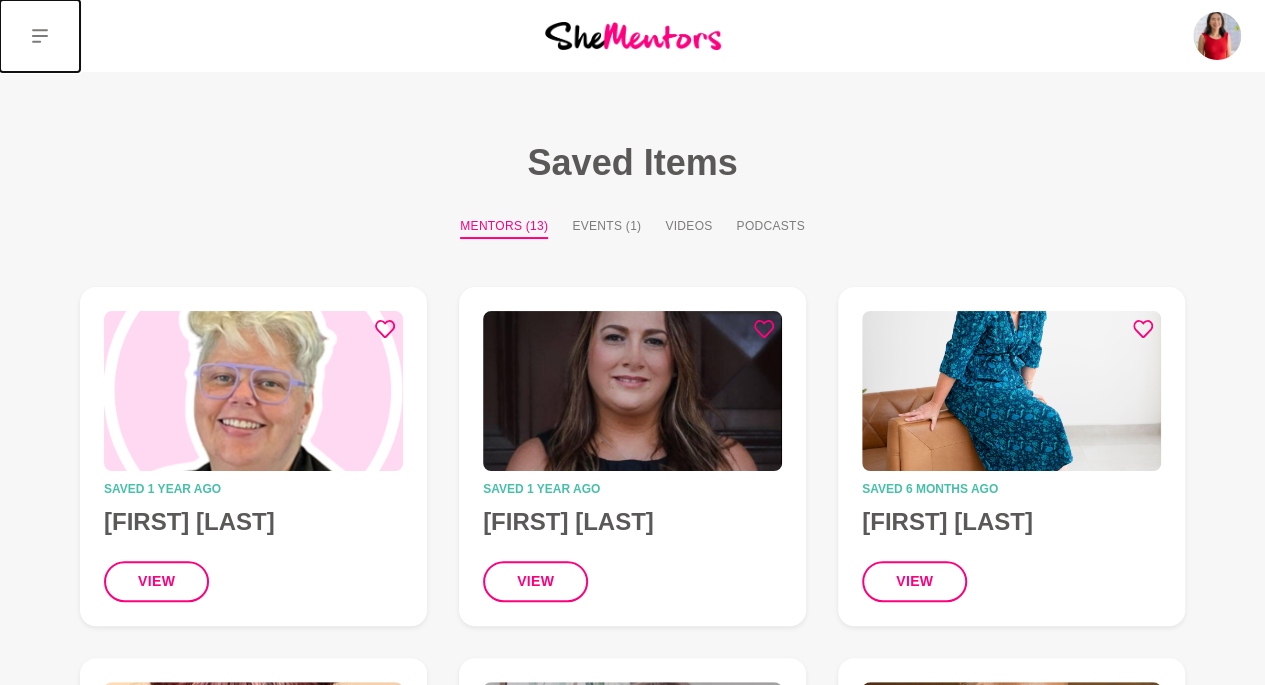 click at bounding box center [40, 36] 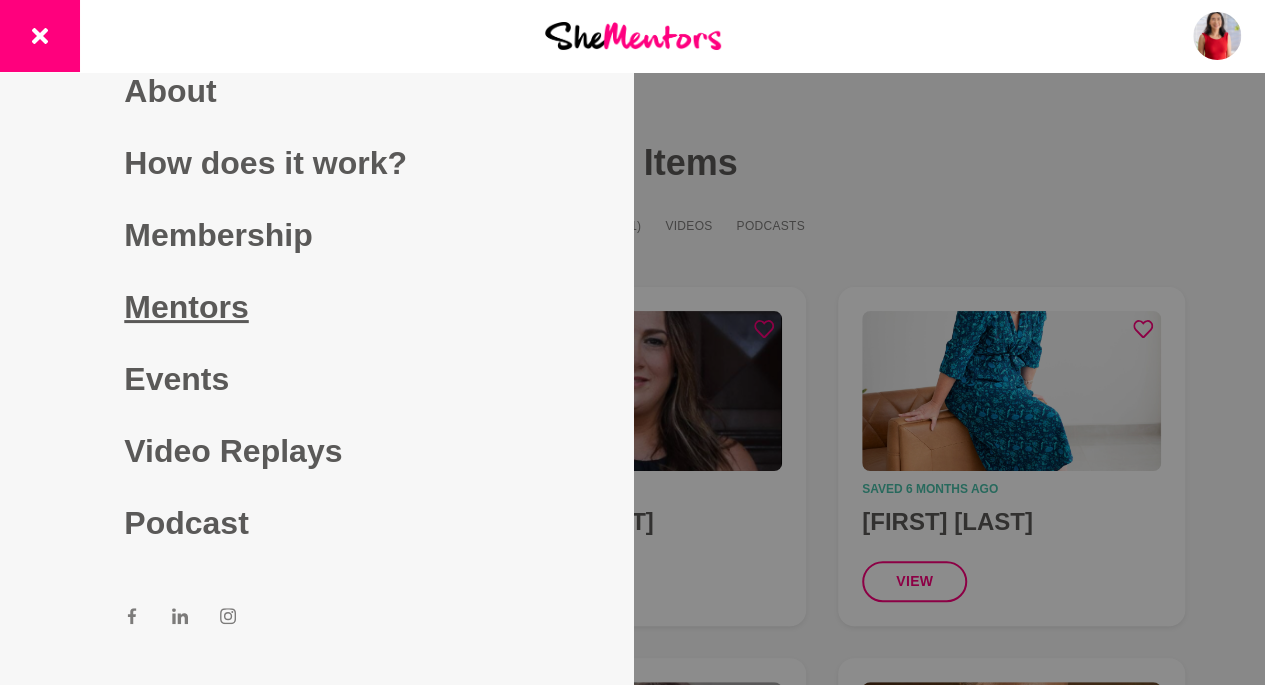 click on "Mentors" at bounding box center [316, 307] 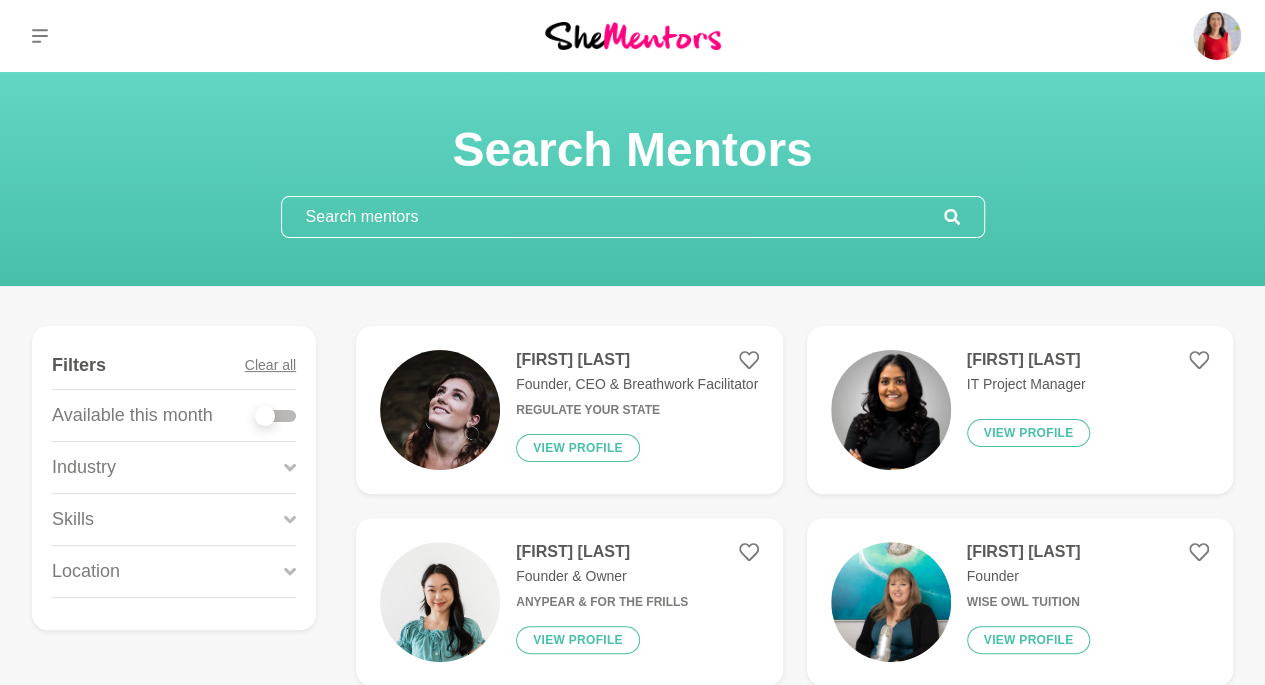 click at bounding box center [265, 416] 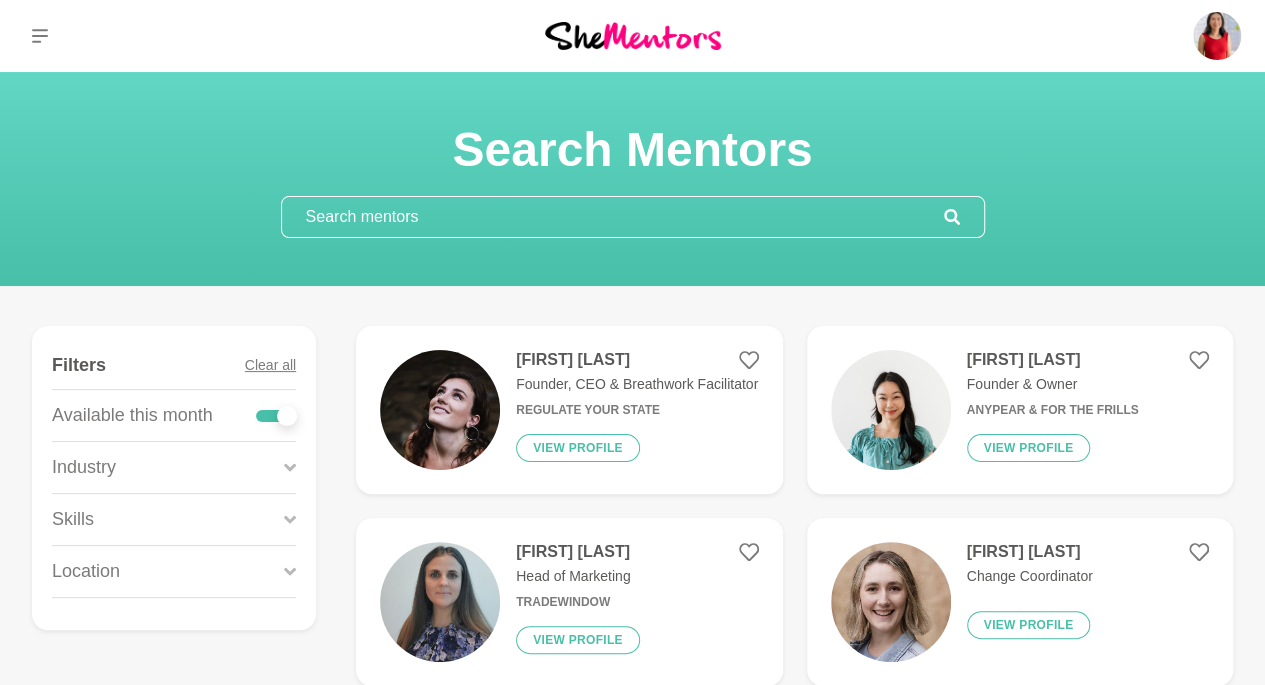 click on "Location" at bounding box center (174, 571) 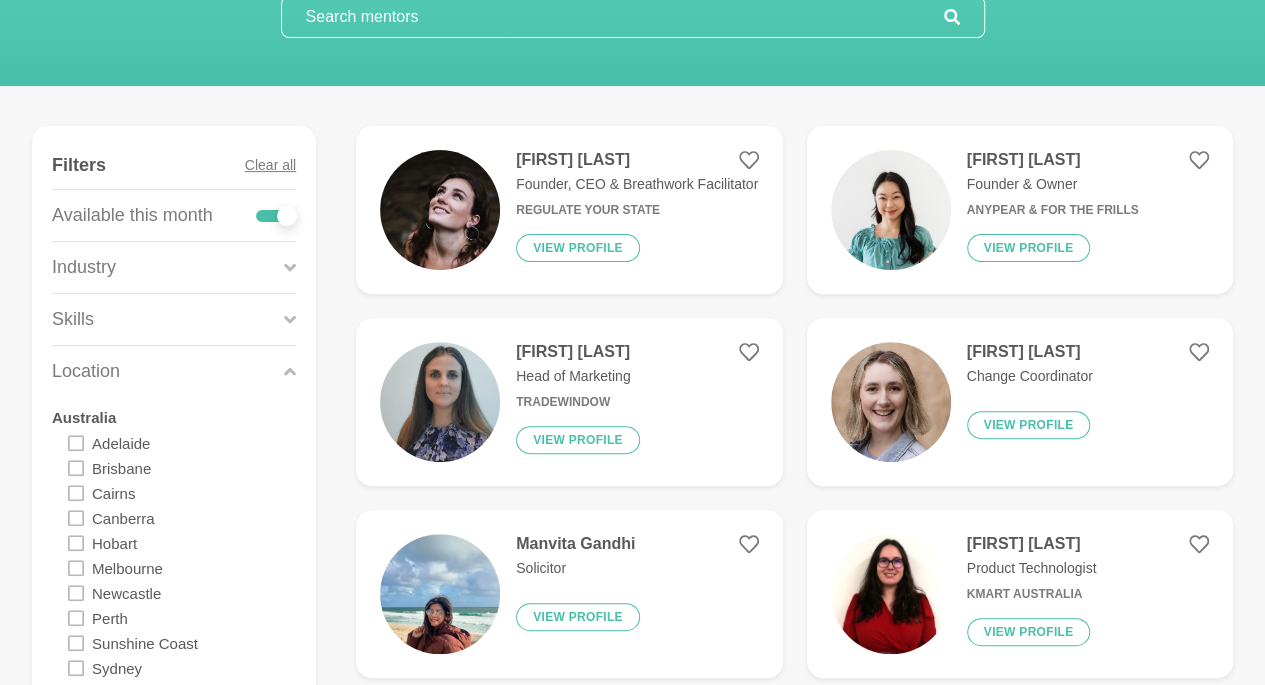scroll, scrollTop: 600, scrollLeft: 0, axis: vertical 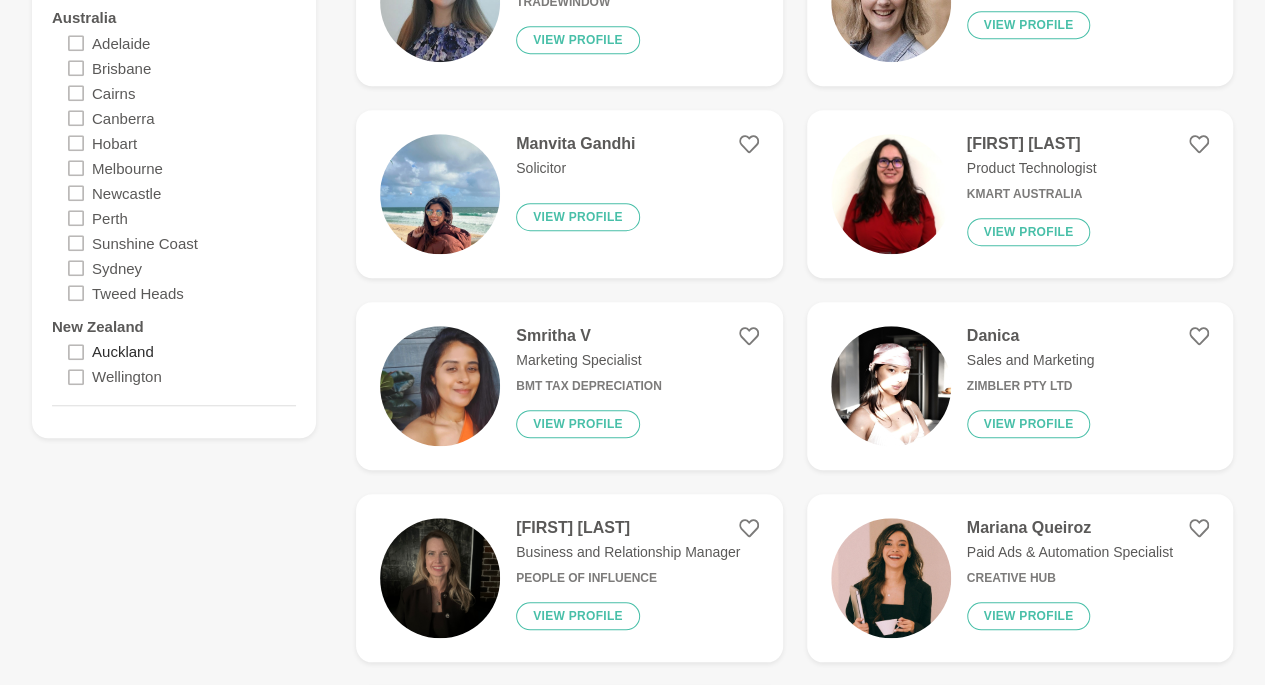 click on "Auckland" at bounding box center (123, 351) 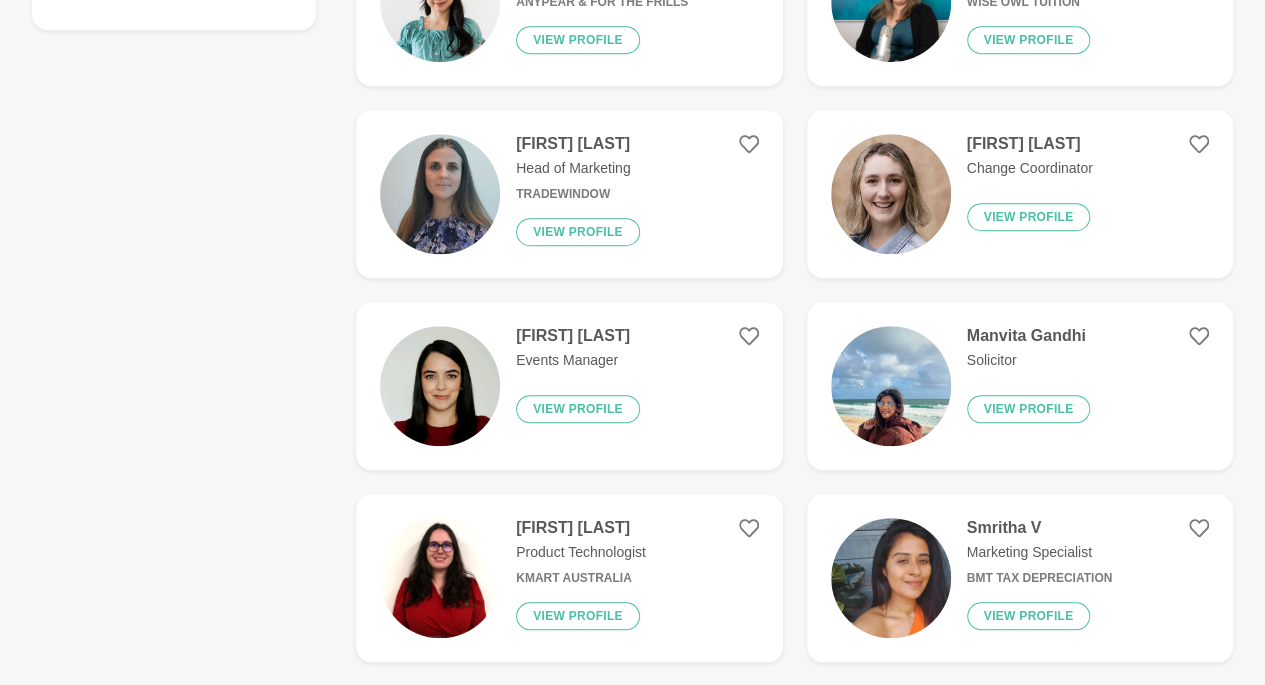 scroll, scrollTop: 0, scrollLeft: 0, axis: both 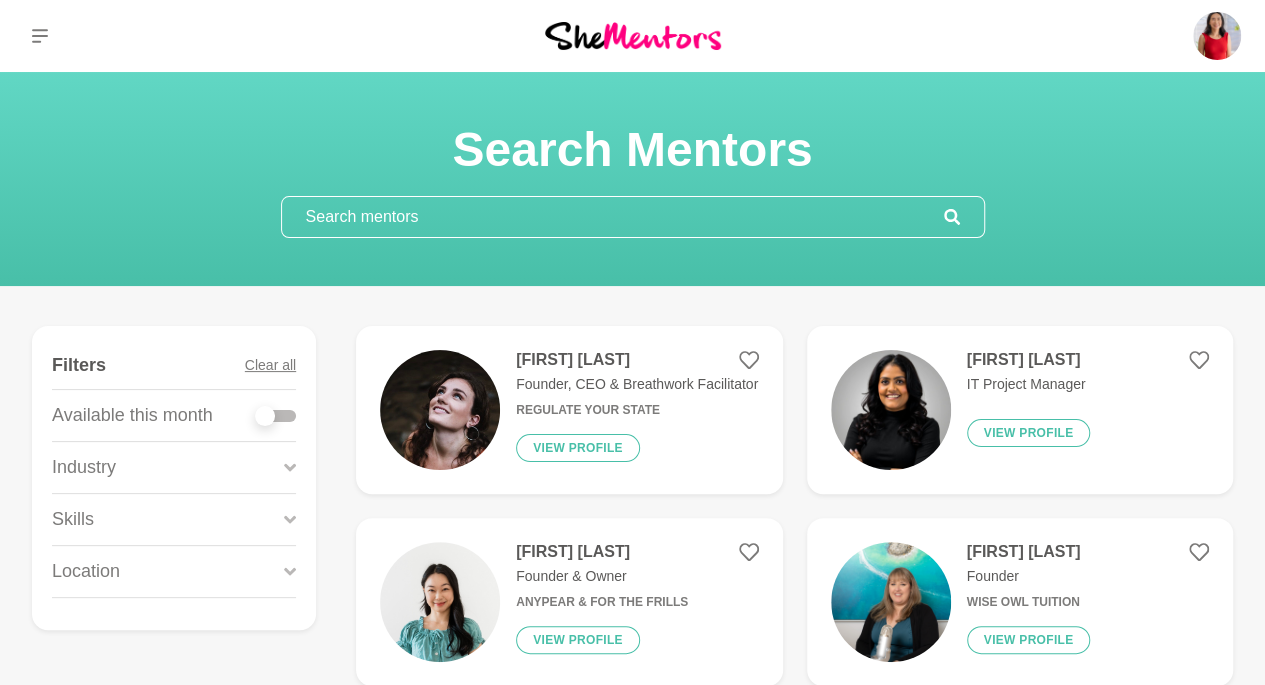 click at bounding box center (276, 416) 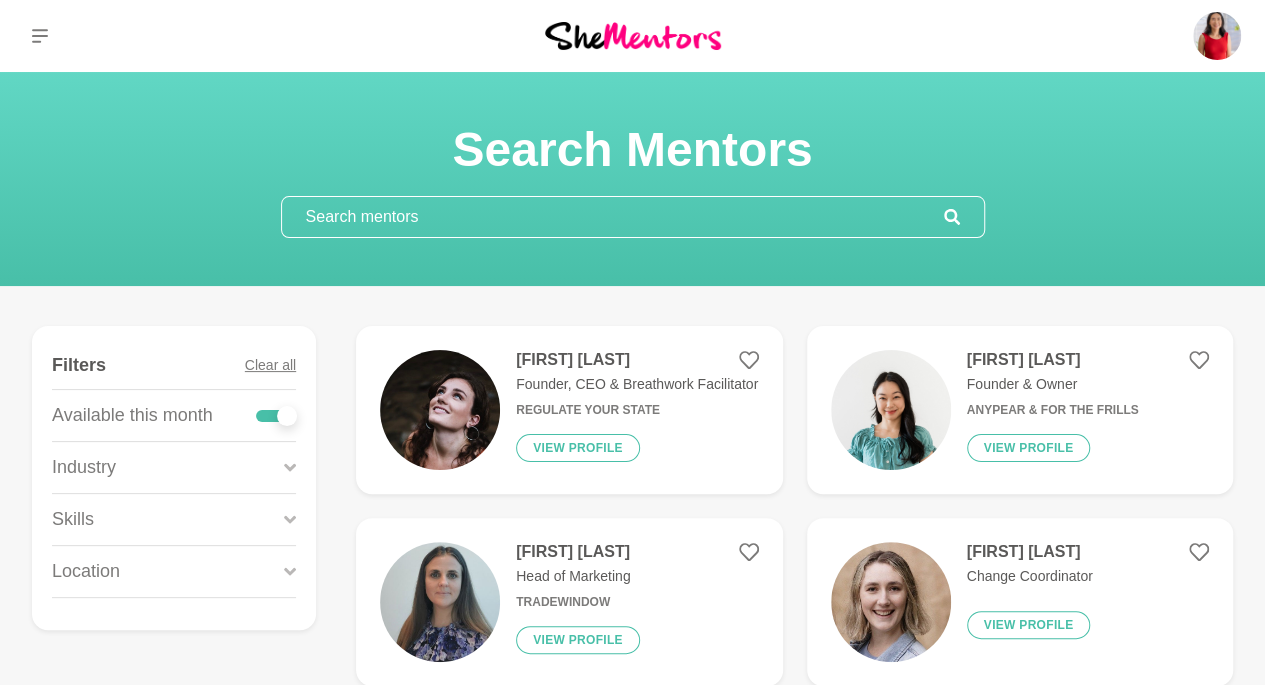 click on "Location" at bounding box center (174, 571) 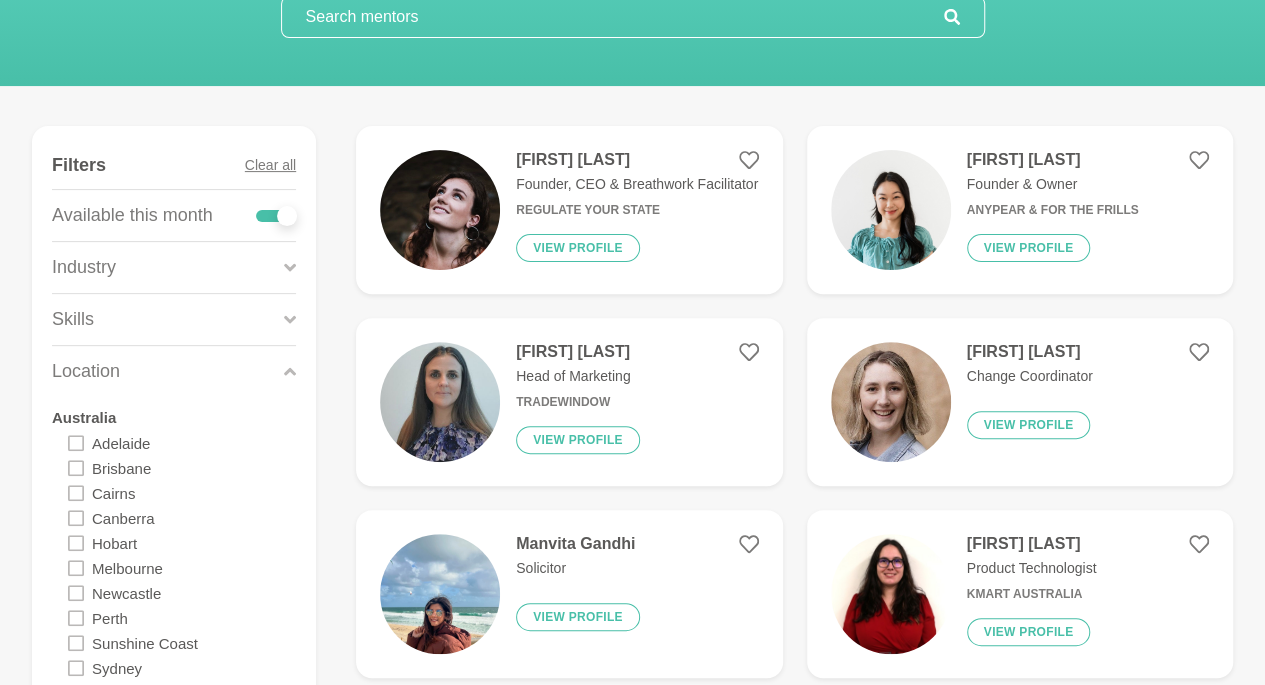 scroll, scrollTop: 0, scrollLeft: 0, axis: both 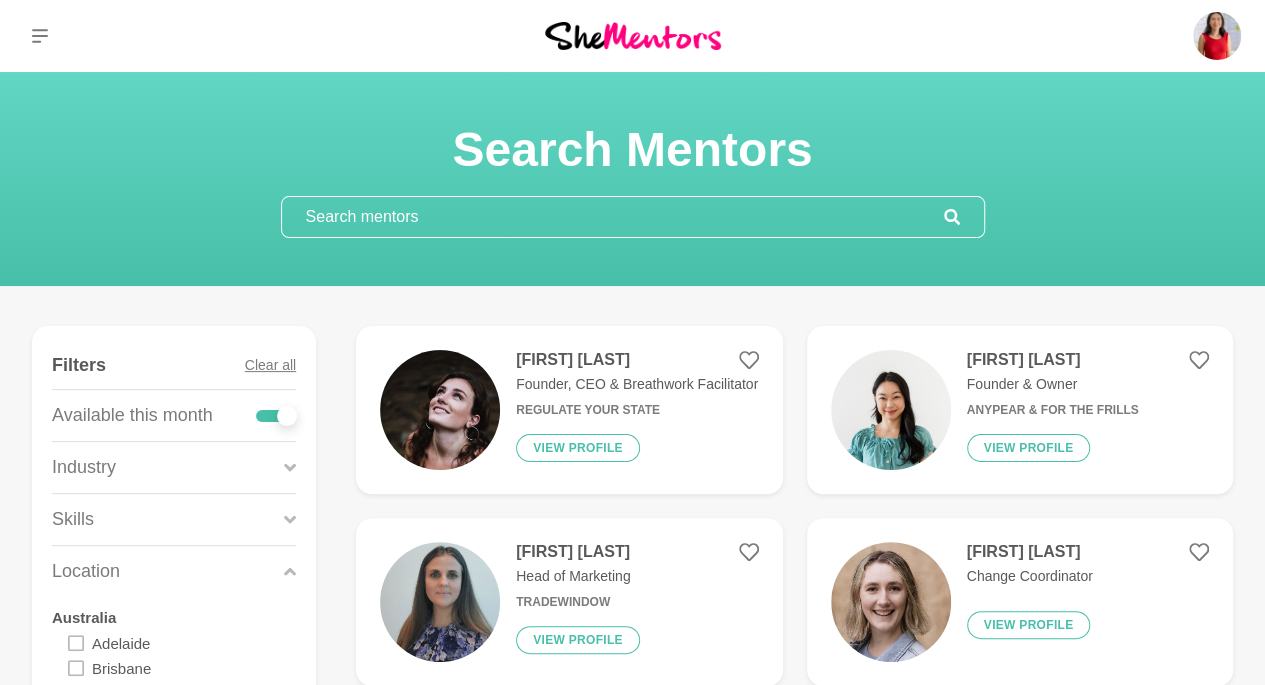 click at bounding box center [613, 217] 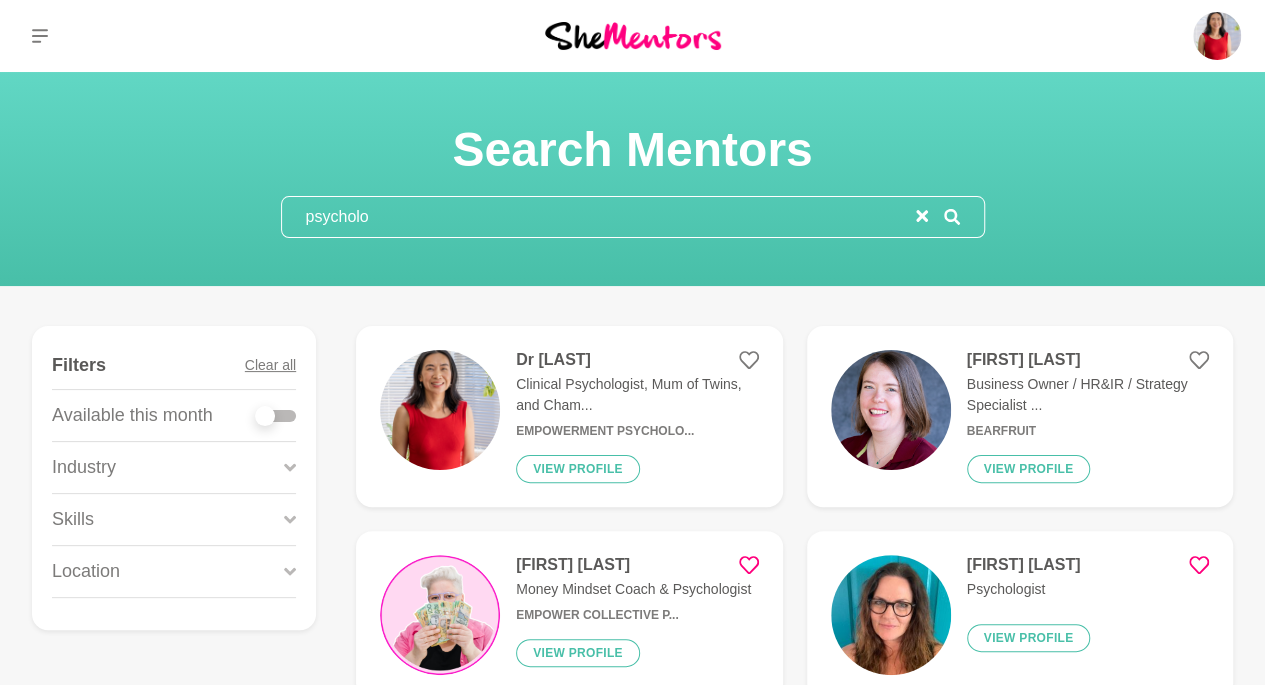 scroll, scrollTop: 200, scrollLeft: 0, axis: vertical 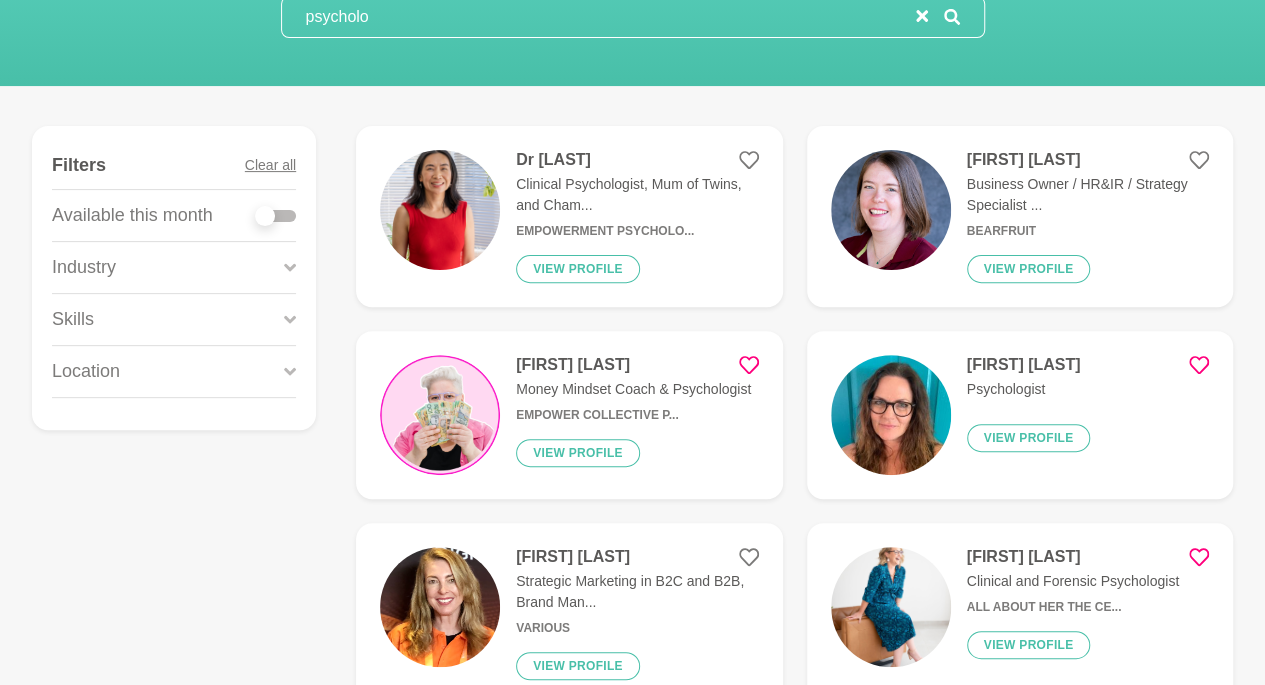 type on "psycholo" 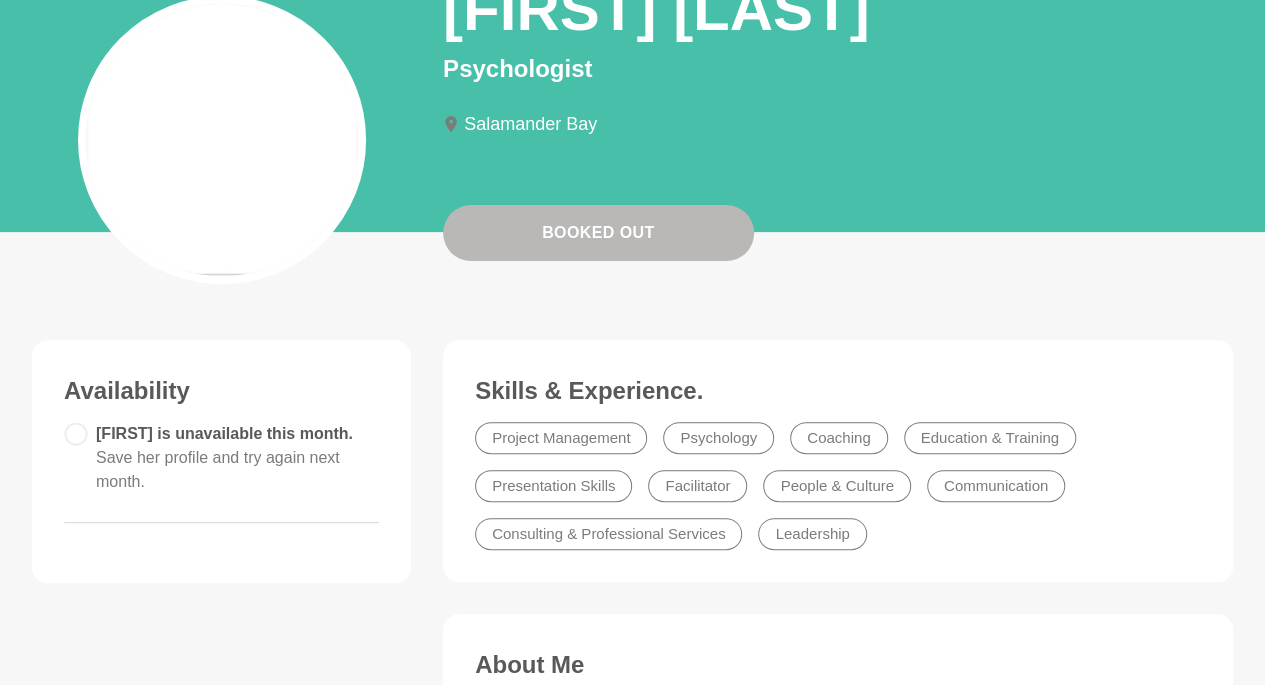 scroll, scrollTop: 0, scrollLeft: 0, axis: both 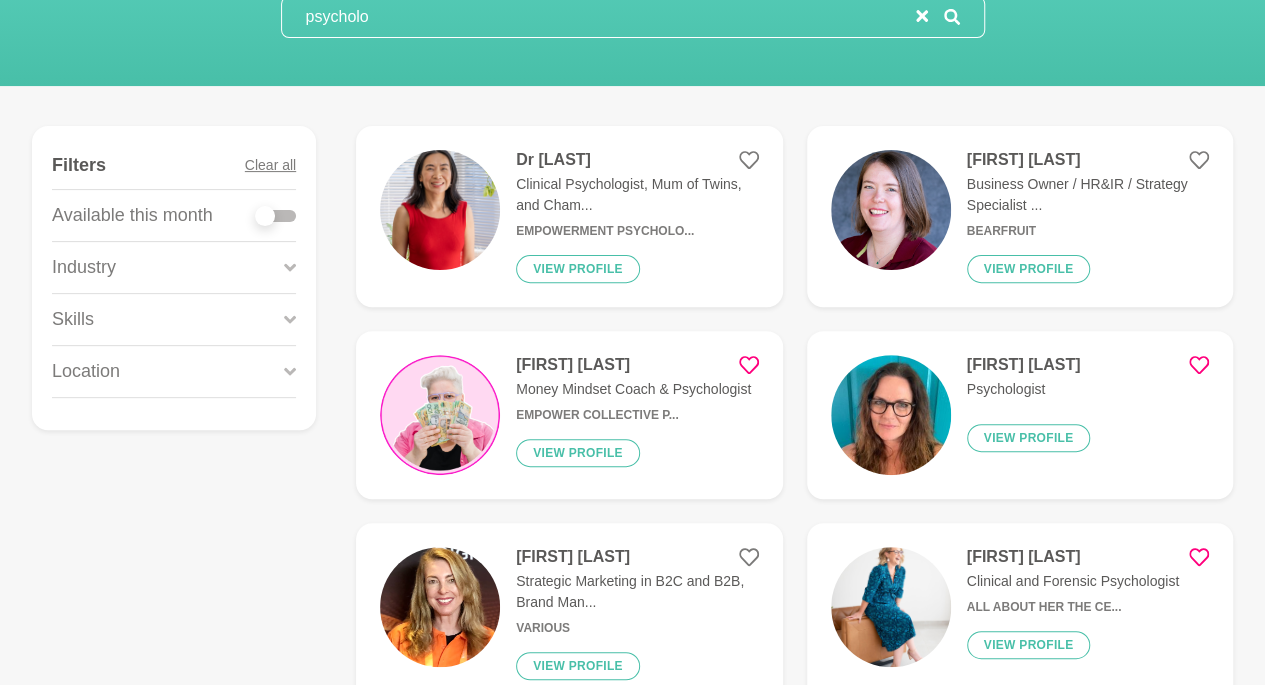 click at bounding box center [891, 210] 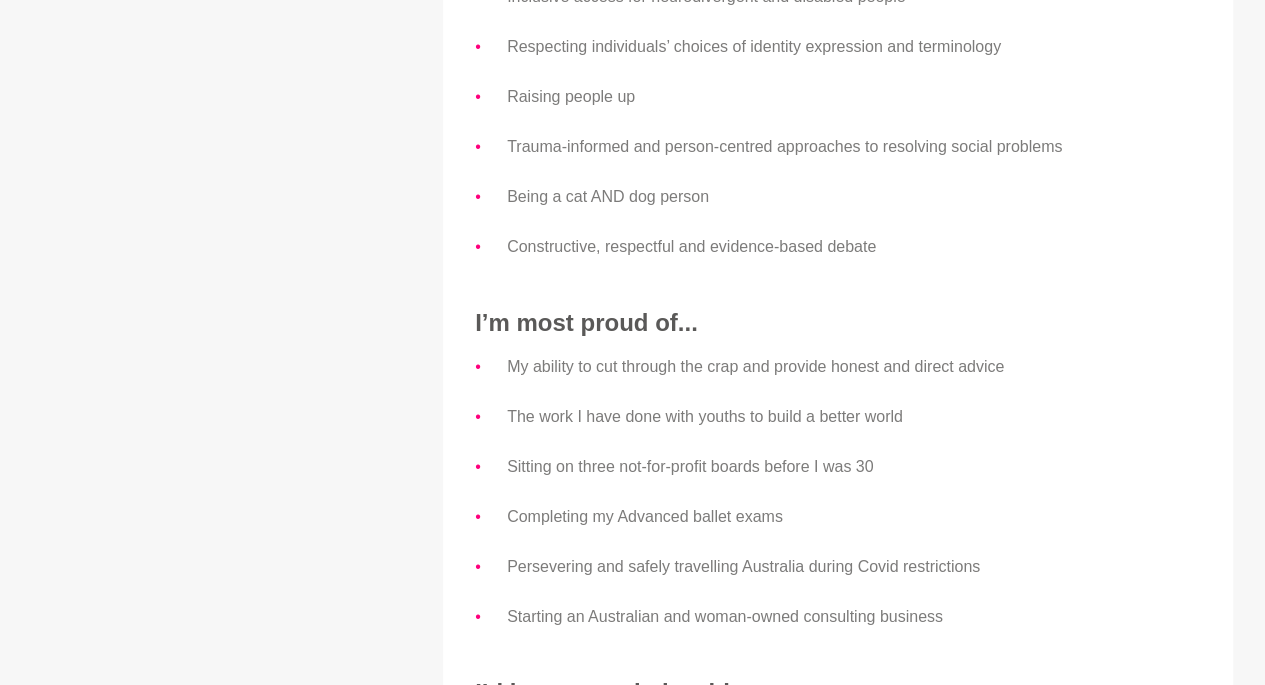 scroll, scrollTop: 3500, scrollLeft: 0, axis: vertical 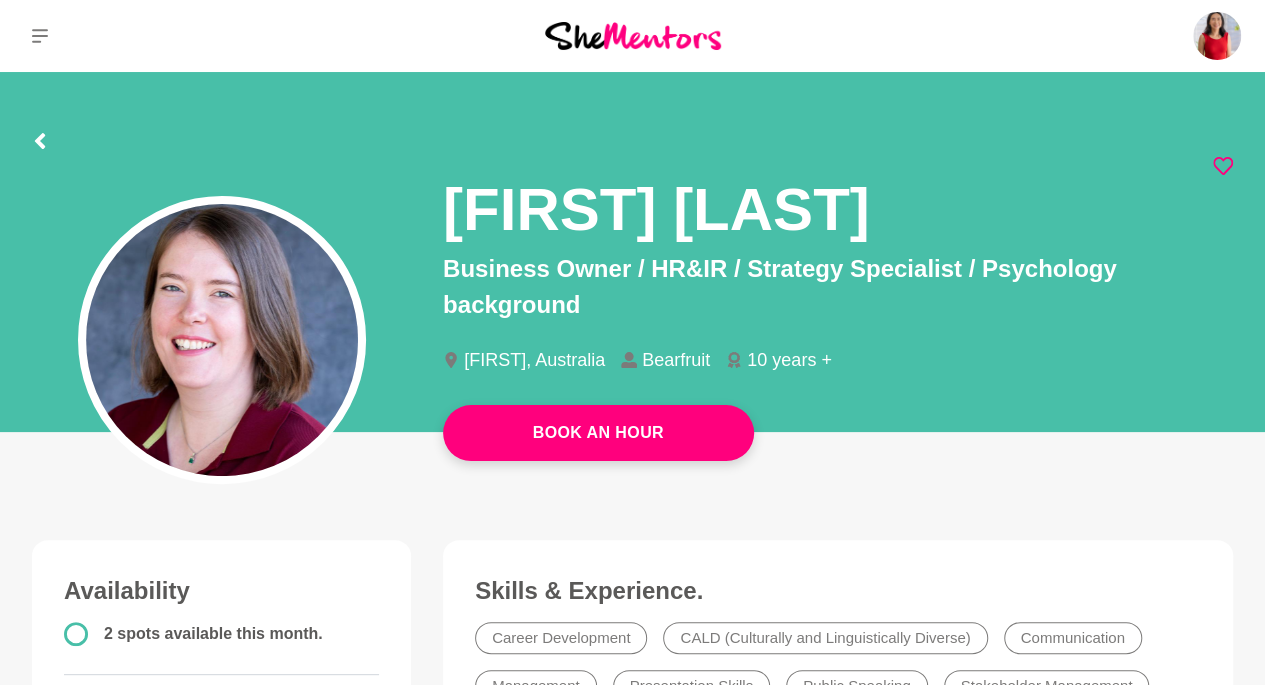 click 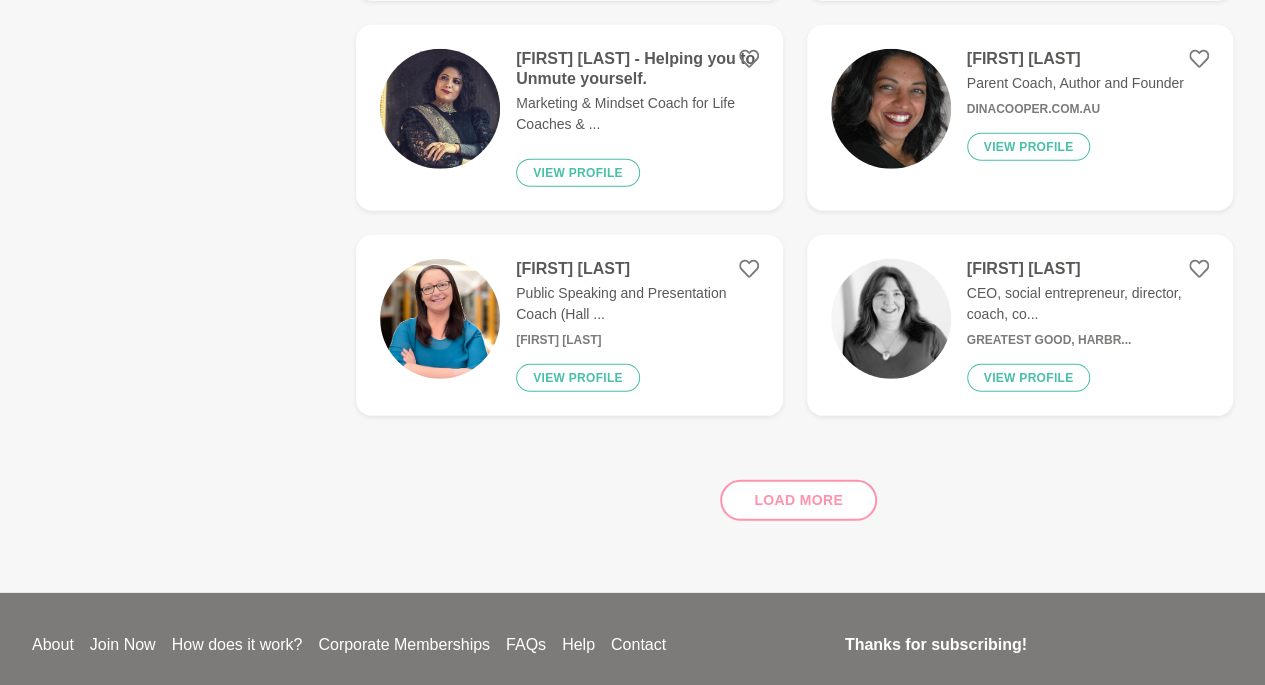 scroll, scrollTop: 2700, scrollLeft: 0, axis: vertical 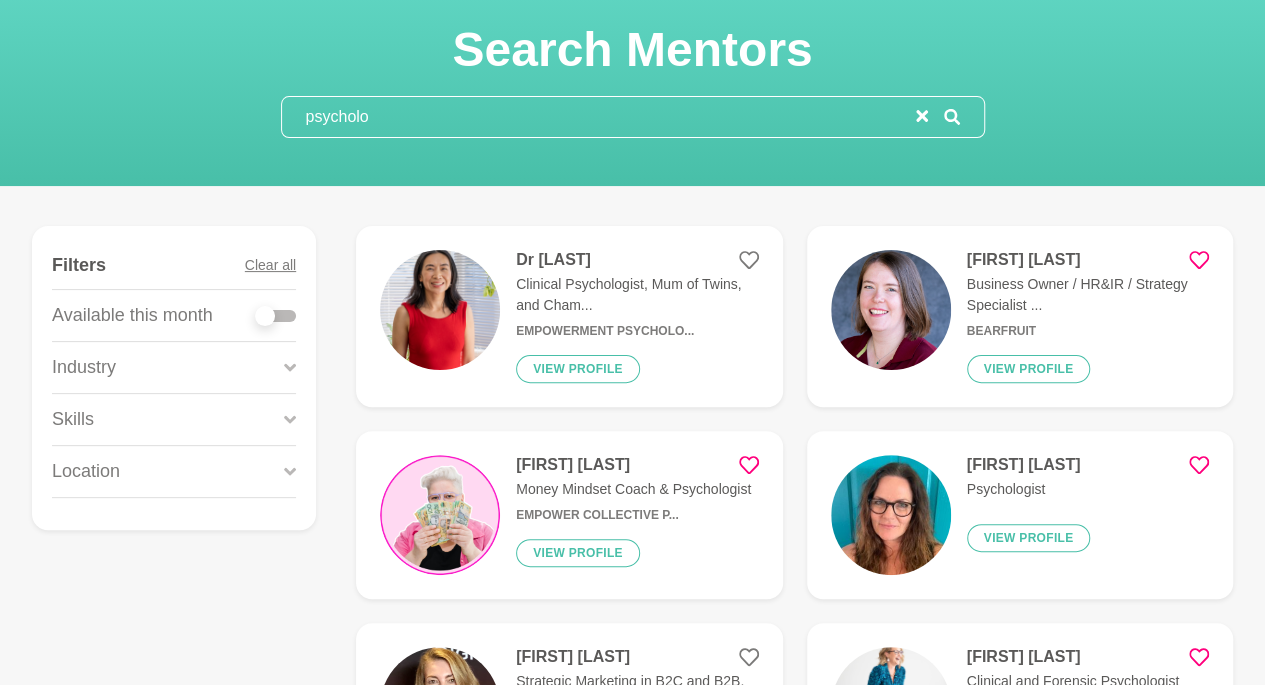 click at bounding box center (276, 316) 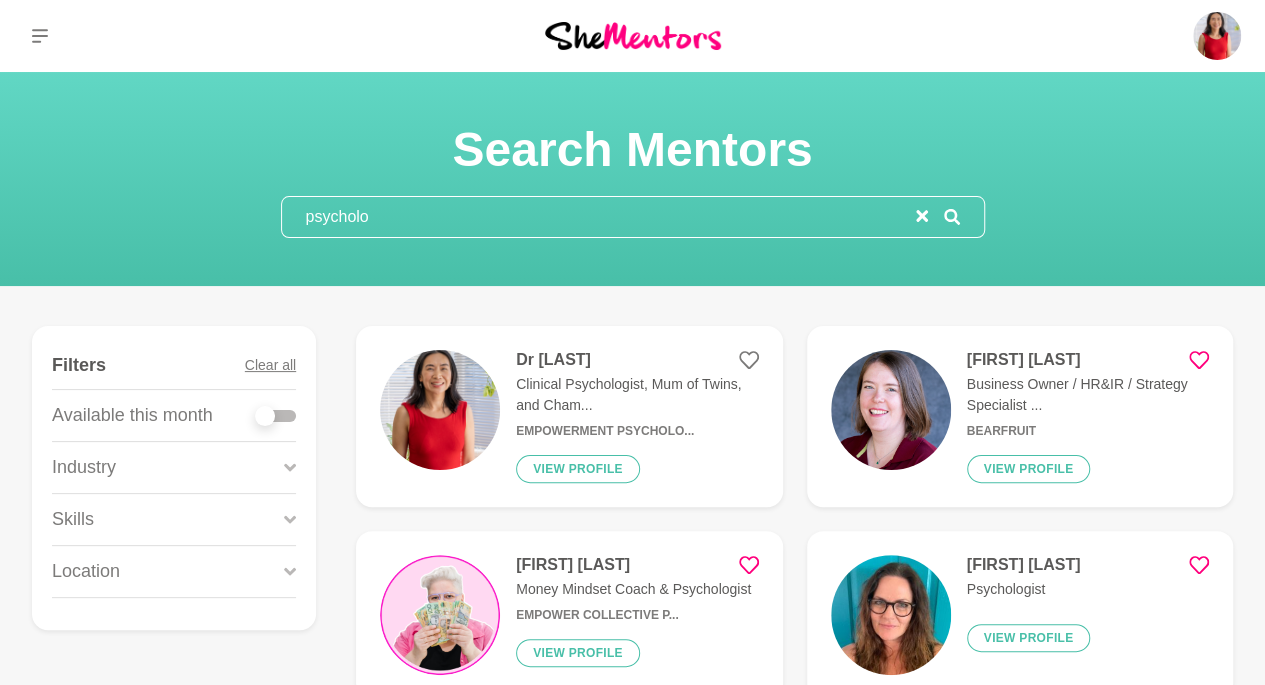 drag, startPoint x: 382, startPoint y: 218, endPoint x: 288, endPoint y: 227, distance: 94.42987 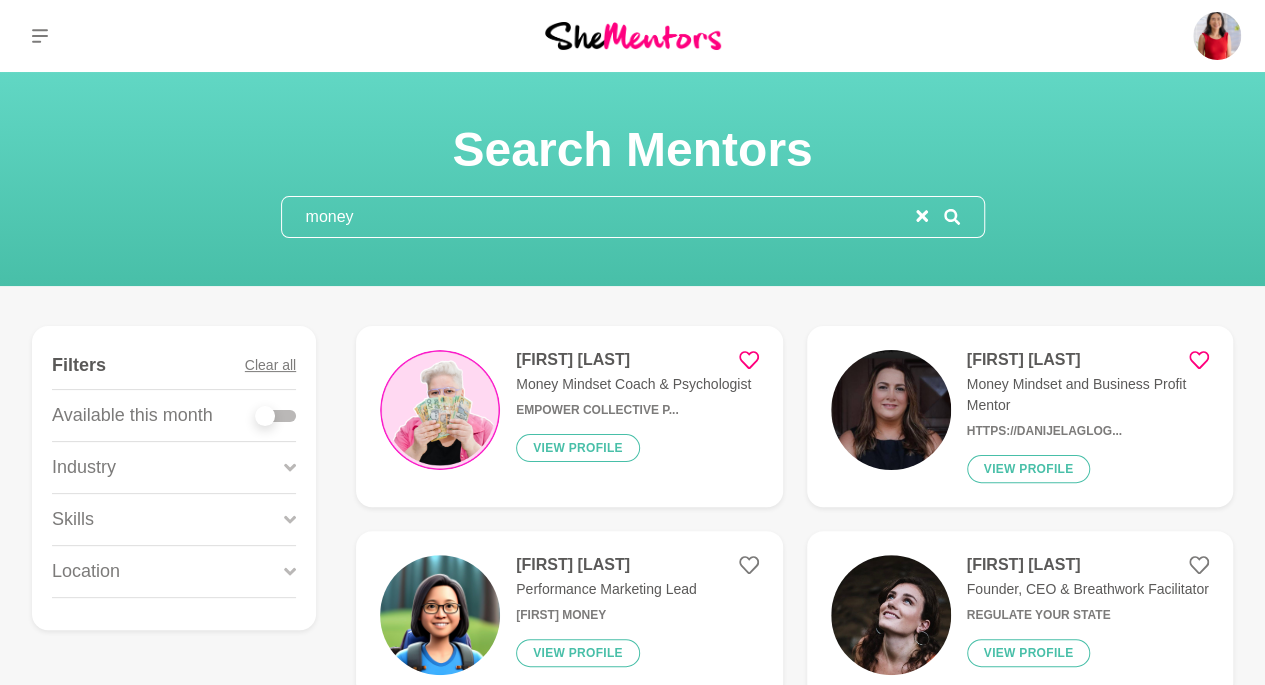 type on "money" 